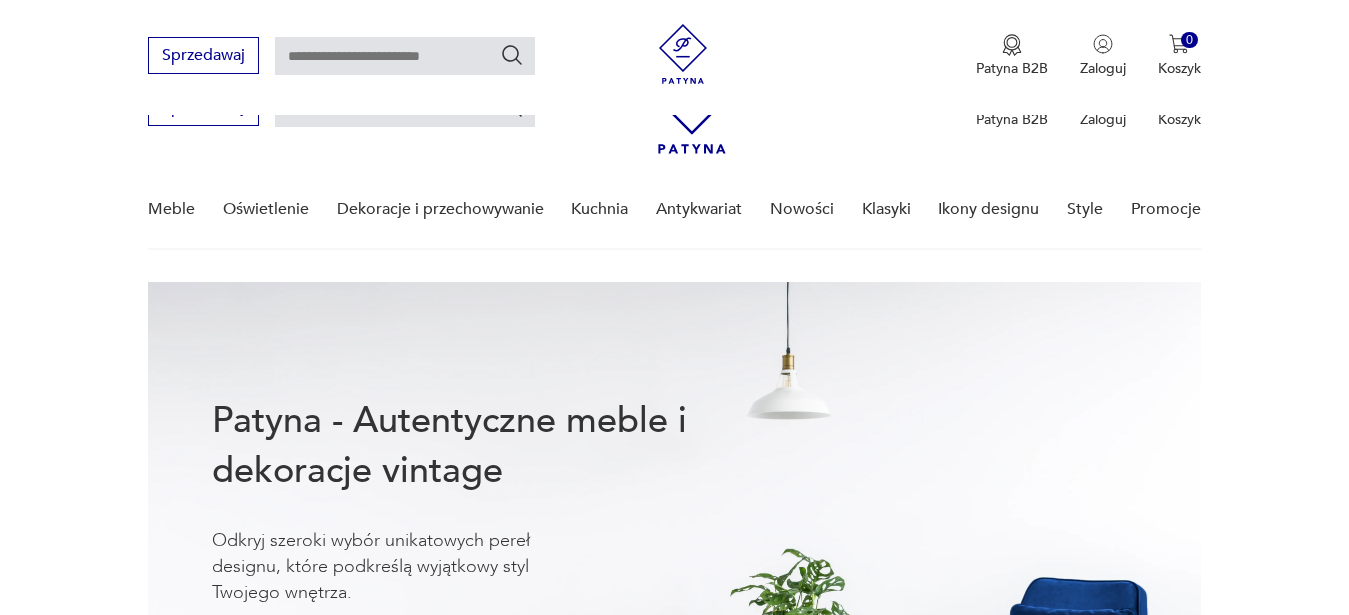 scroll, scrollTop: 510, scrollLeft: 0, axis: vertical 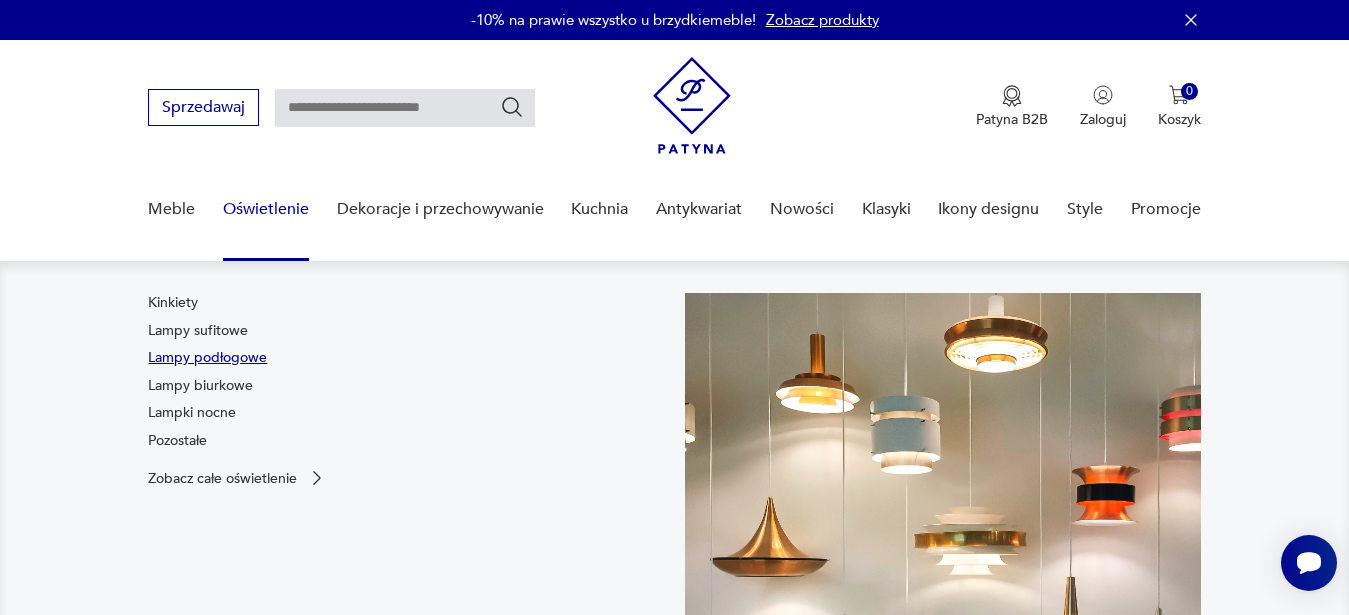 click on "Lampy podłogowe" at bounding box center [207, 358] 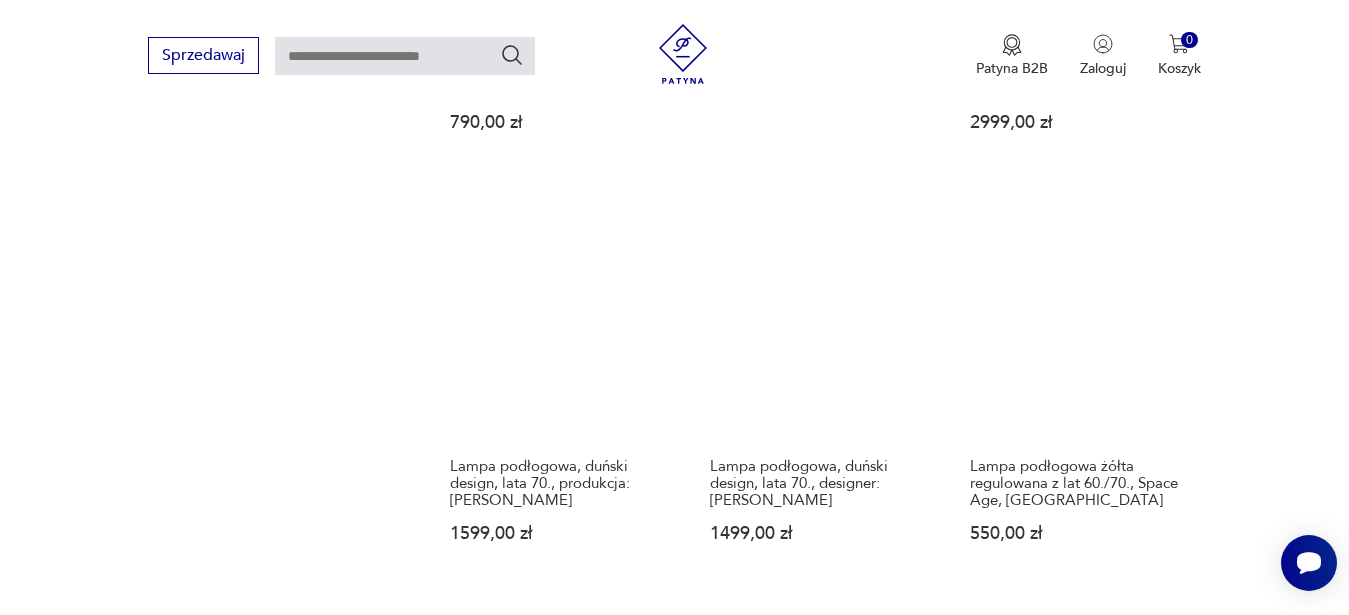 scroll, scrollTop: 1763, scrollLeft: 0, axis: vertical 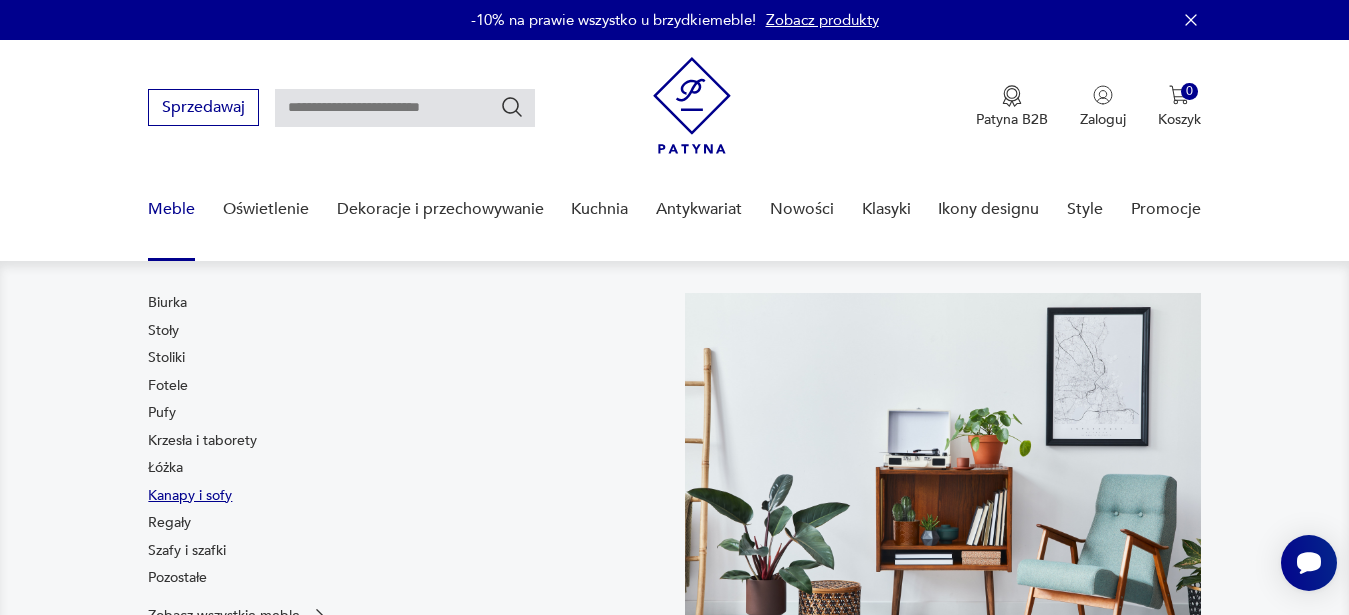 click on "Kanapy i sofy" at bounding box center (190, 496) 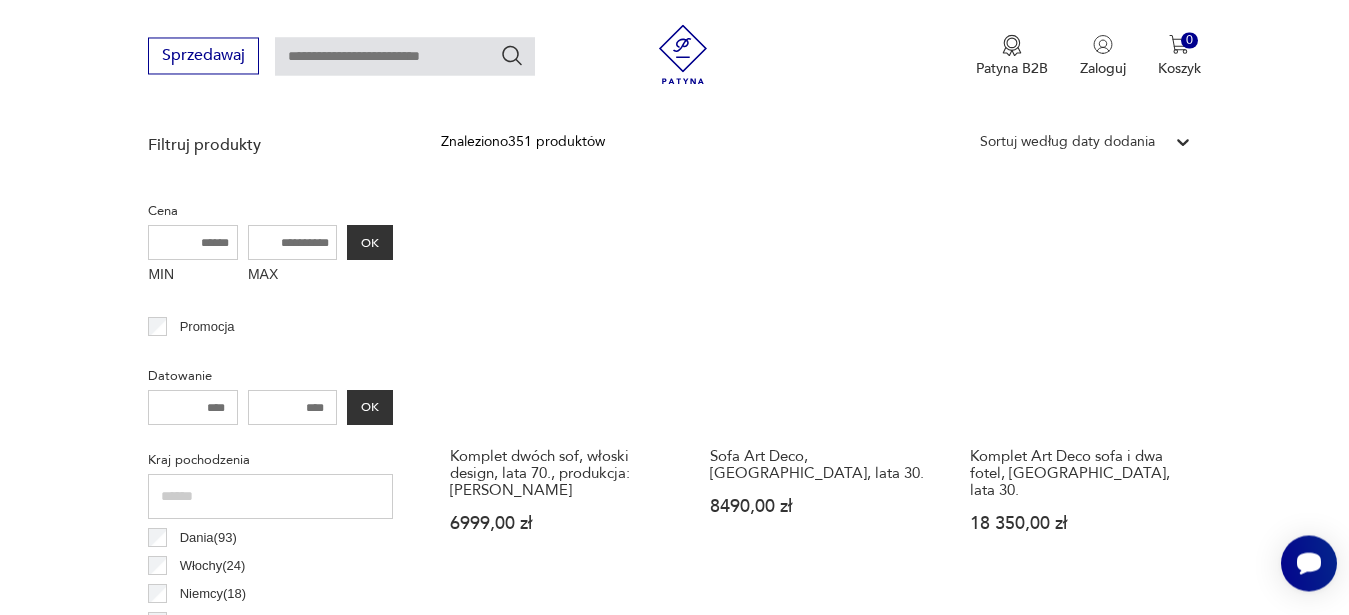 scroll, scrollTop: 641, scrollLeft: 0, axis: vertical 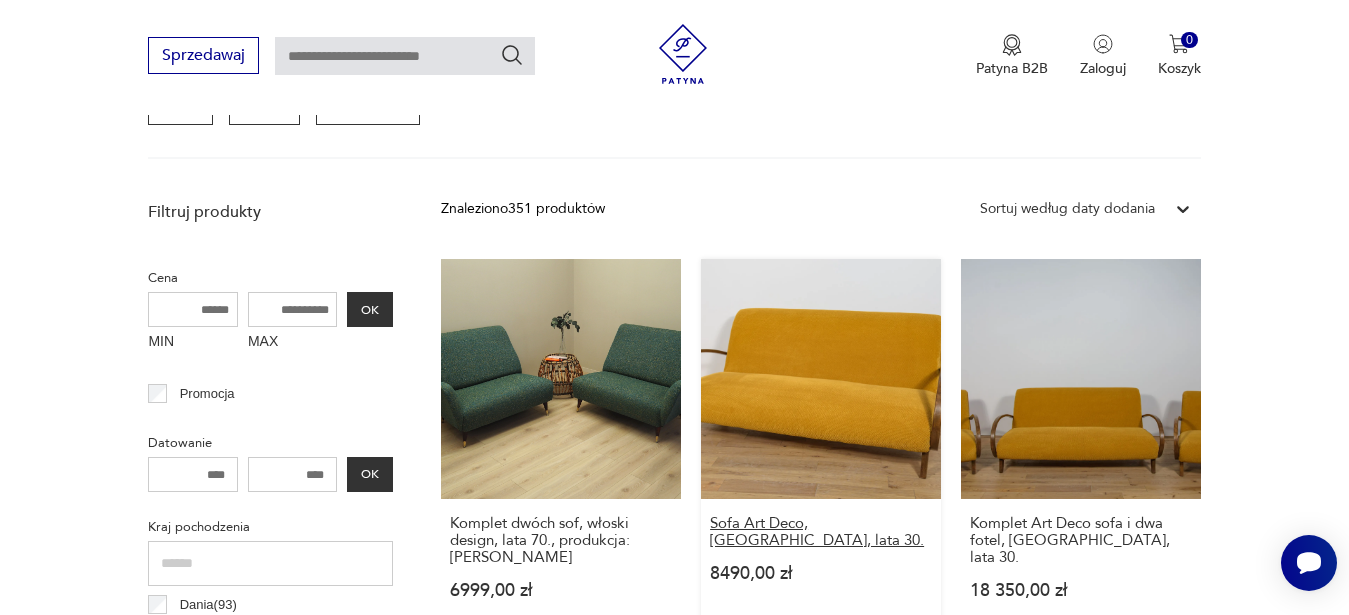 click on "Sofa Art Deco, [GEOGRAPHIC_DATA], lata 30." at bounding box center (821, 532) 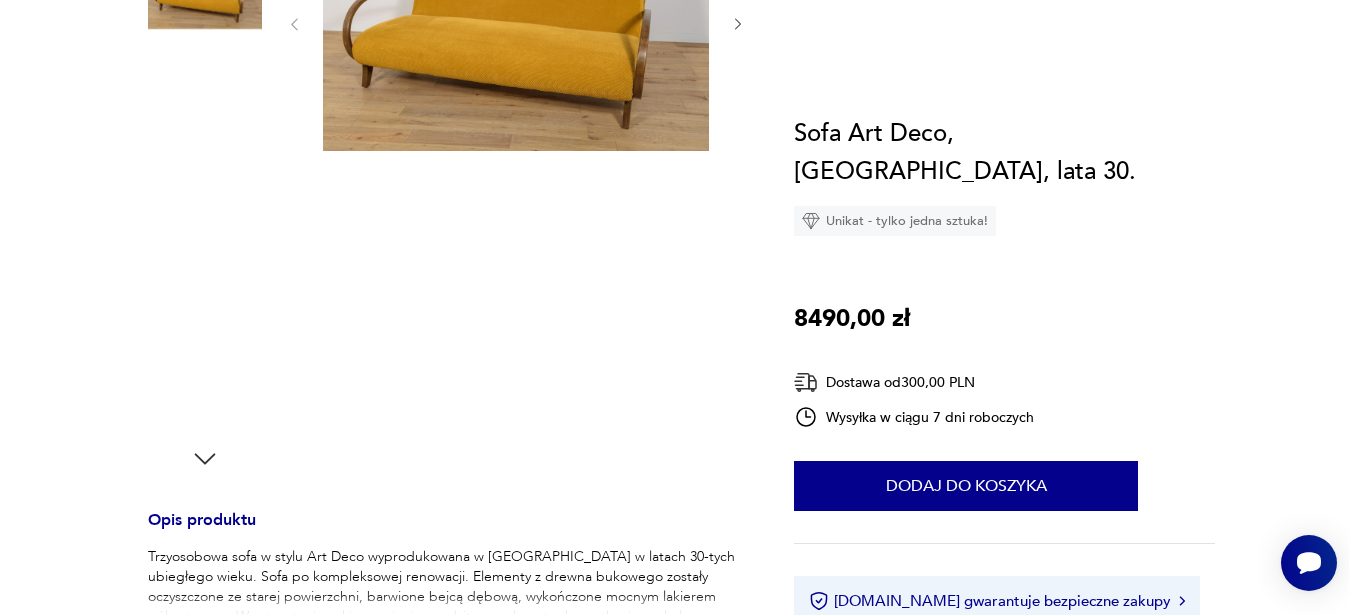 scroll, scrollTop: 0, scrollLeft: 0, axis: both 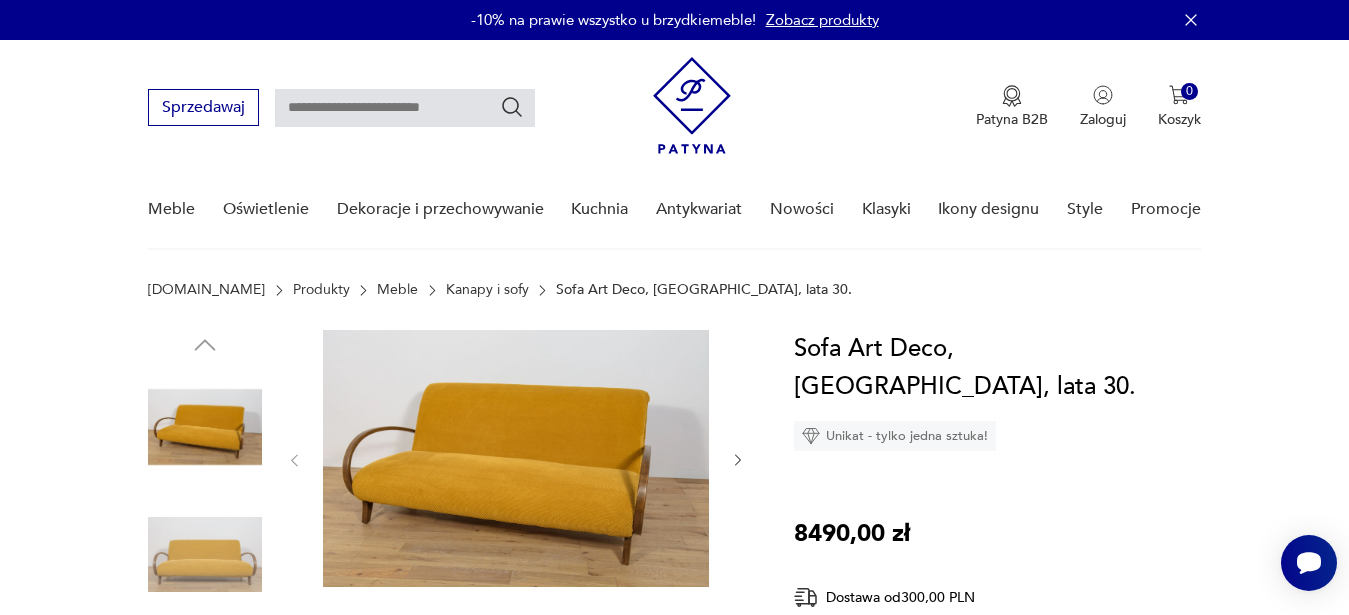 click 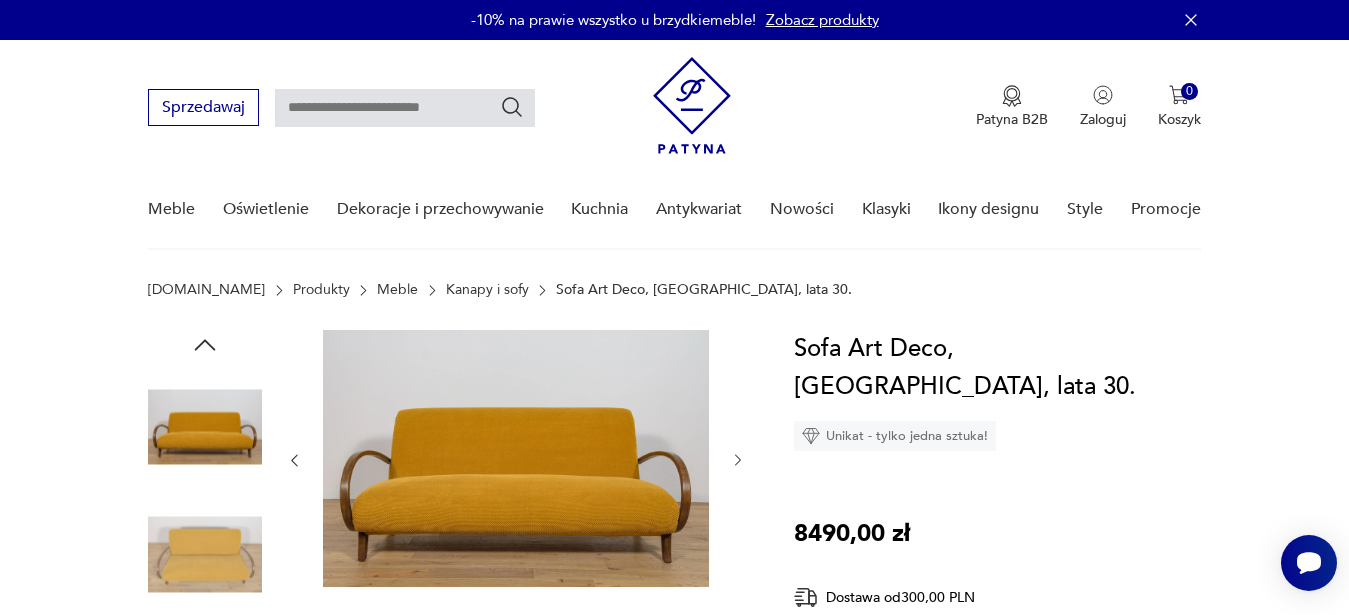 click 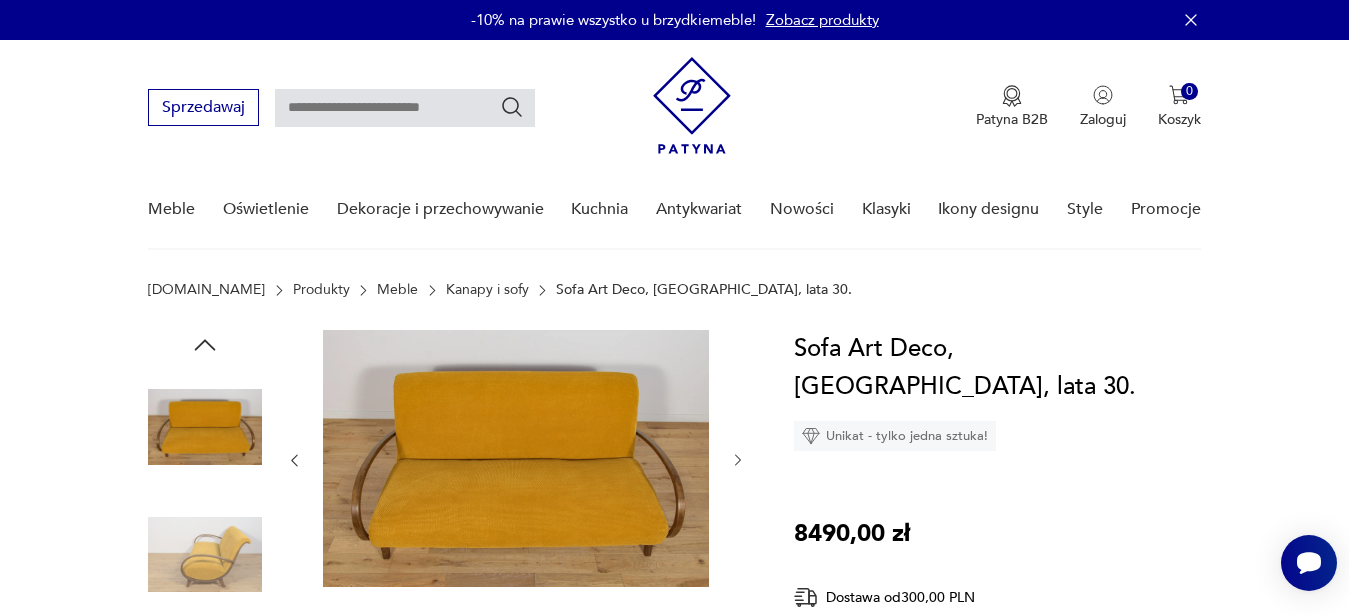 click 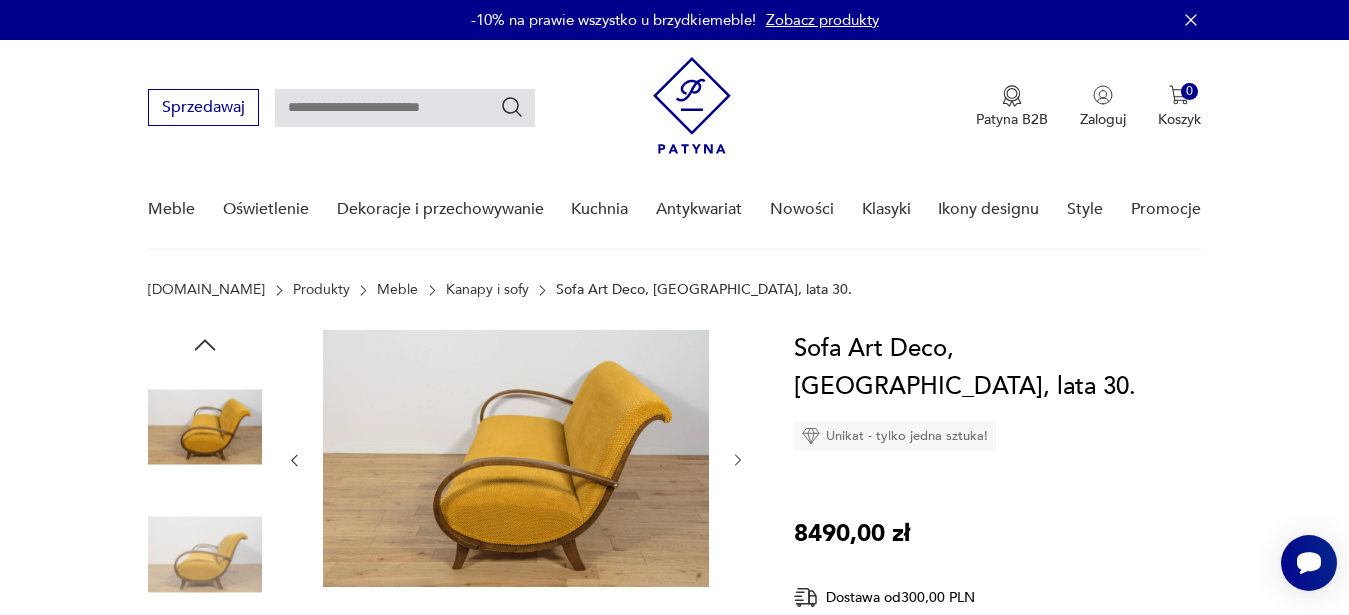 click 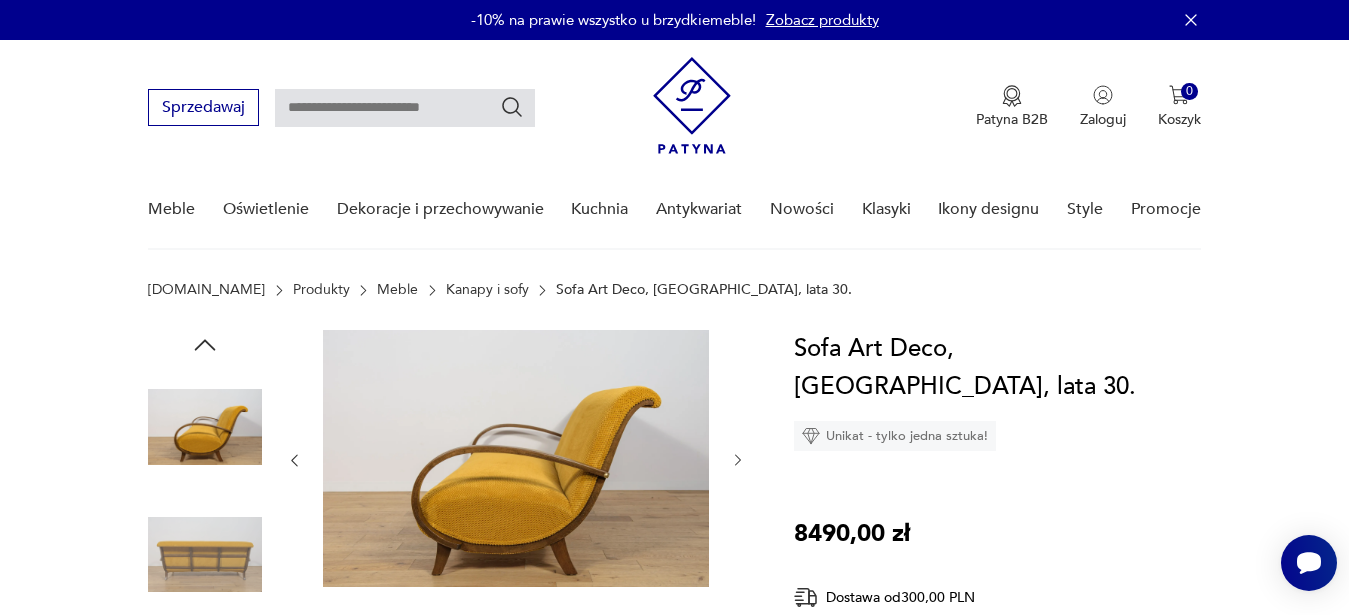 click 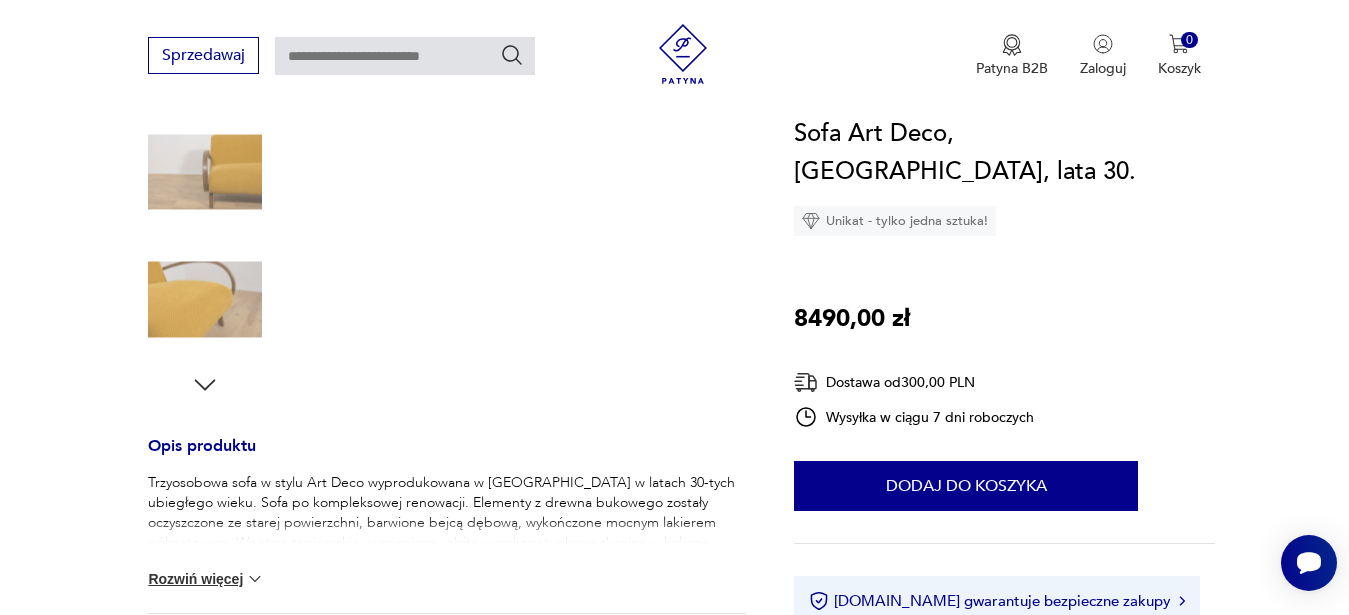 scroll, scrollTop: 918, scrollLeft: 0, axis: vertical 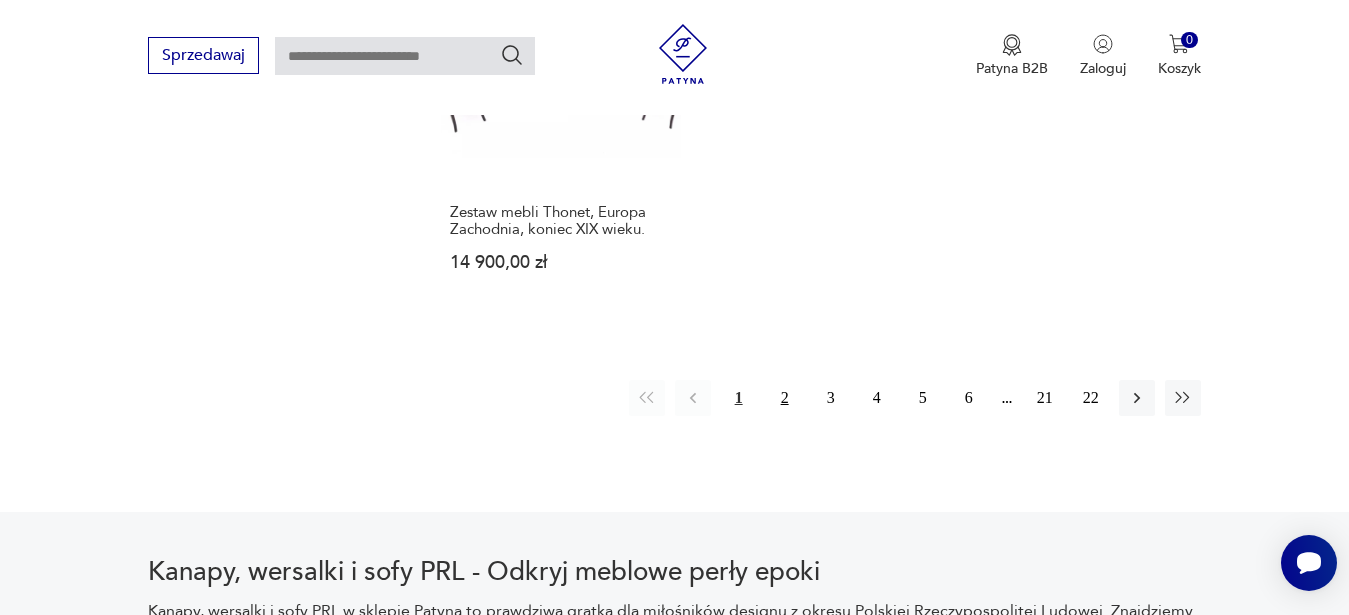 click on "2" at bounding box center (785, 398) 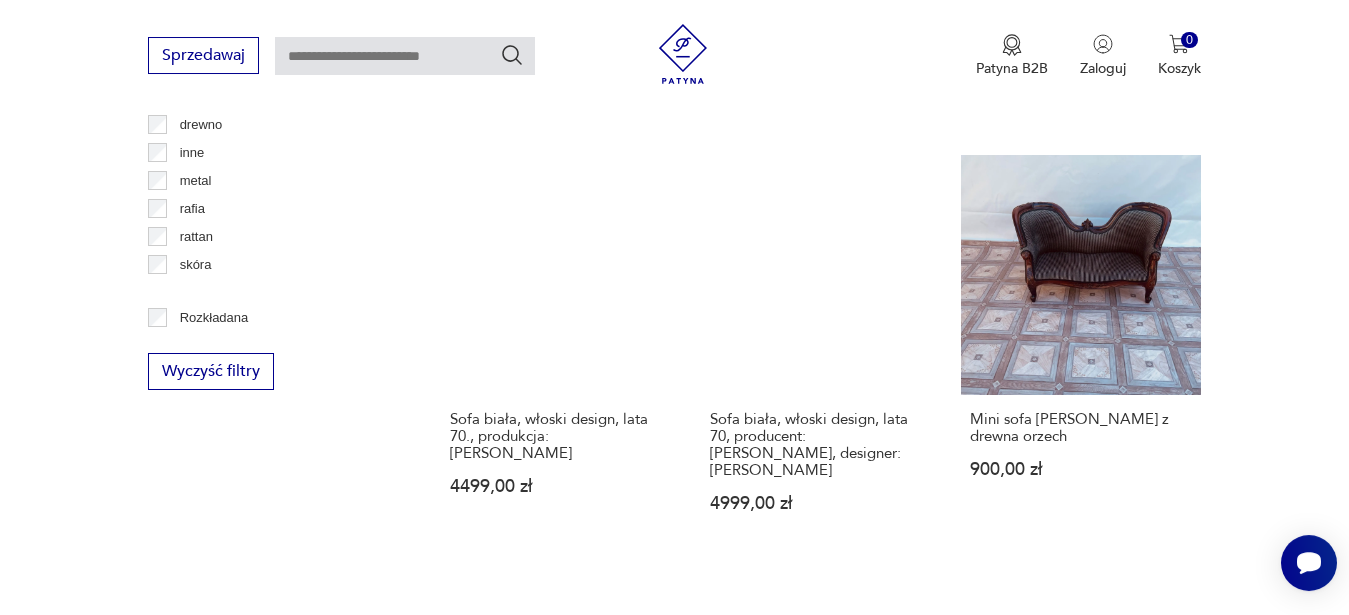 scroll, scrollTop: 2469, scrollLeft: 0, axis: vertical 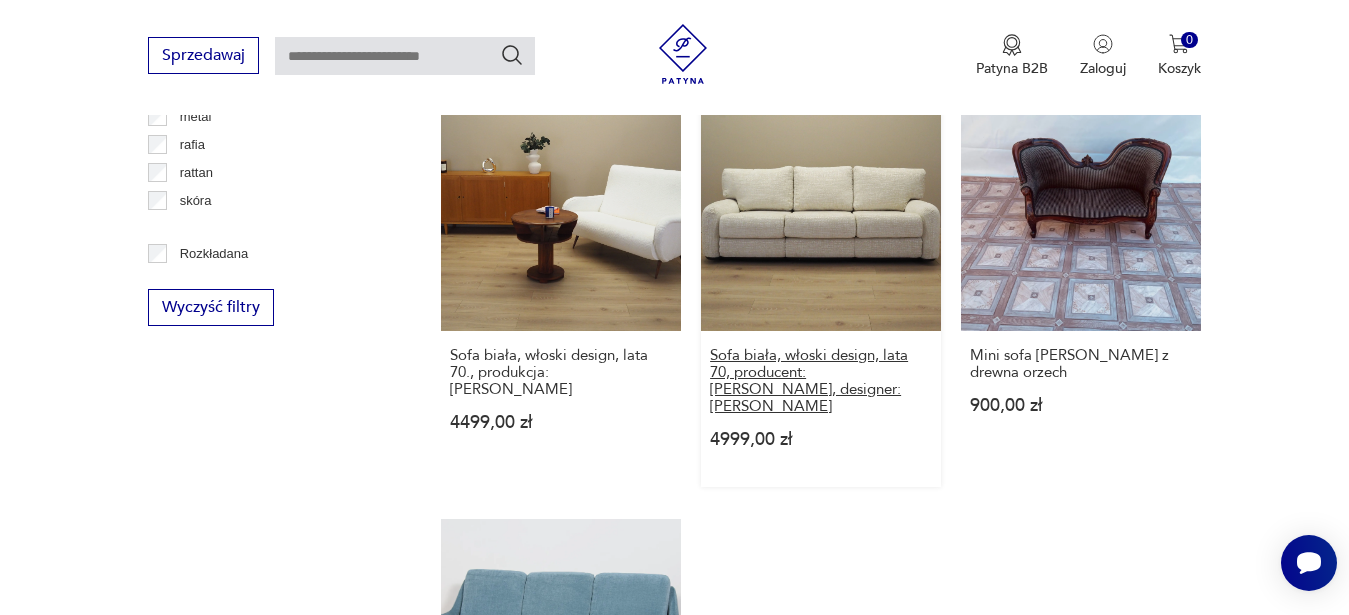 click on "Sofa biała, włoski design, lata 70, producent: [PERSON_NAME], designer: [PERSON_NAME]" at bounding box center (821, 381) 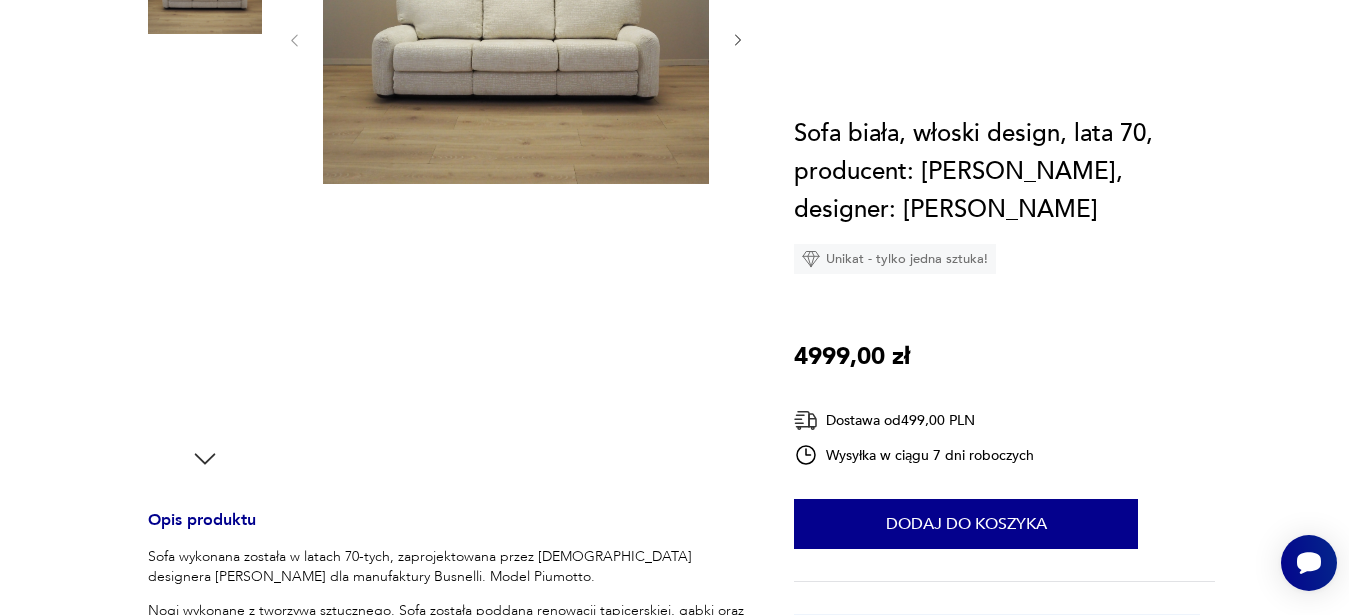 scroll, scrollTop: 102, scrollLeft: 0, axis: vertical 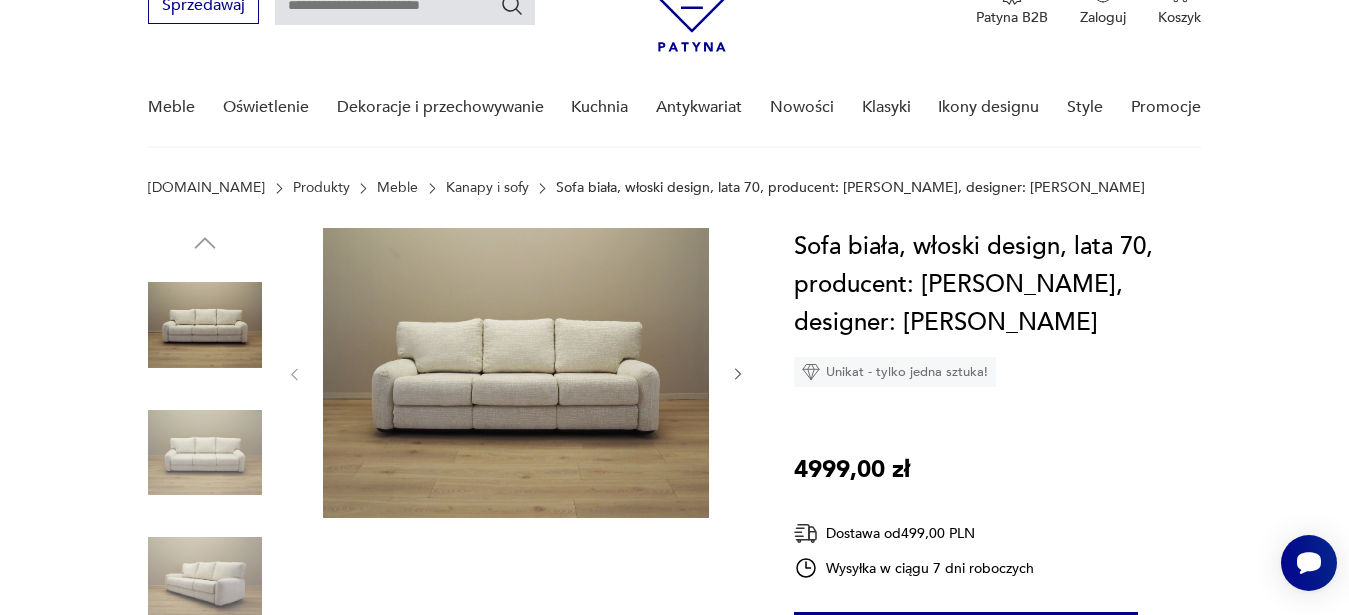 click 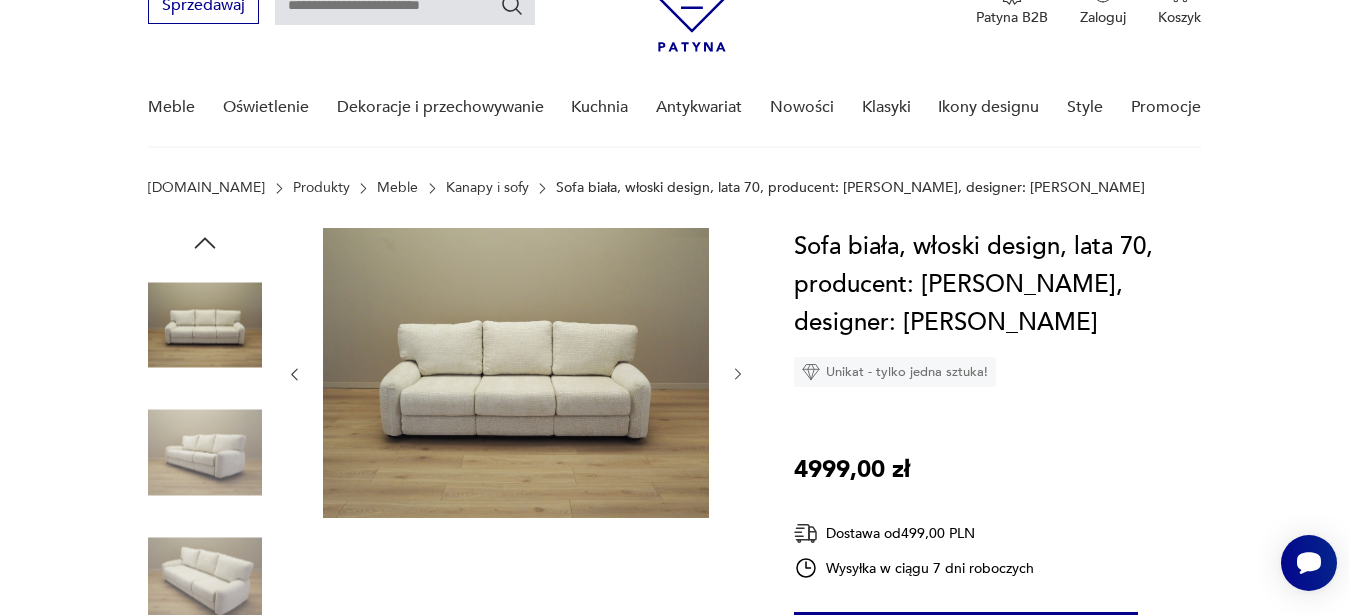 click 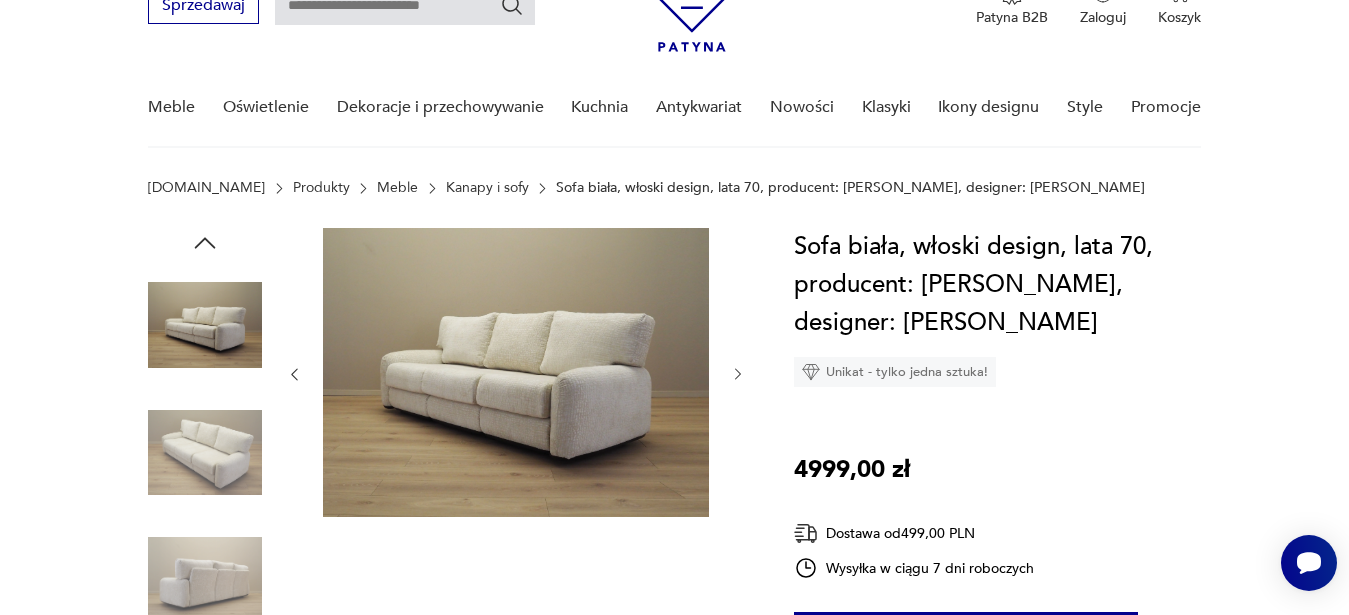 click 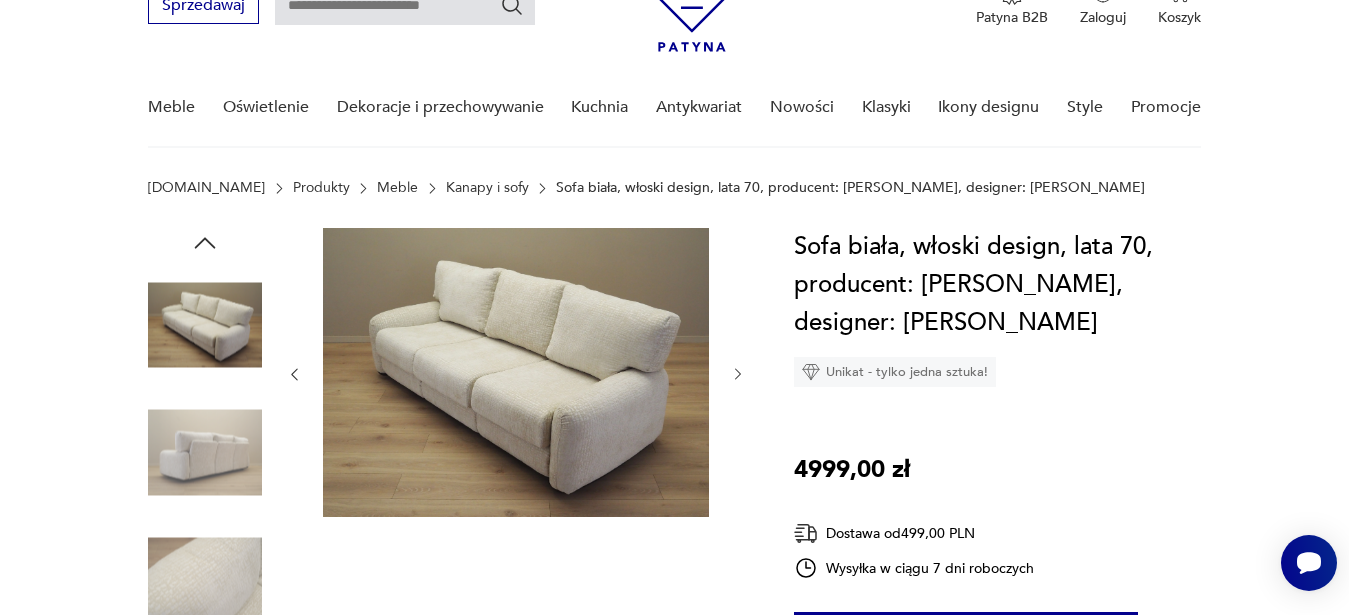 click 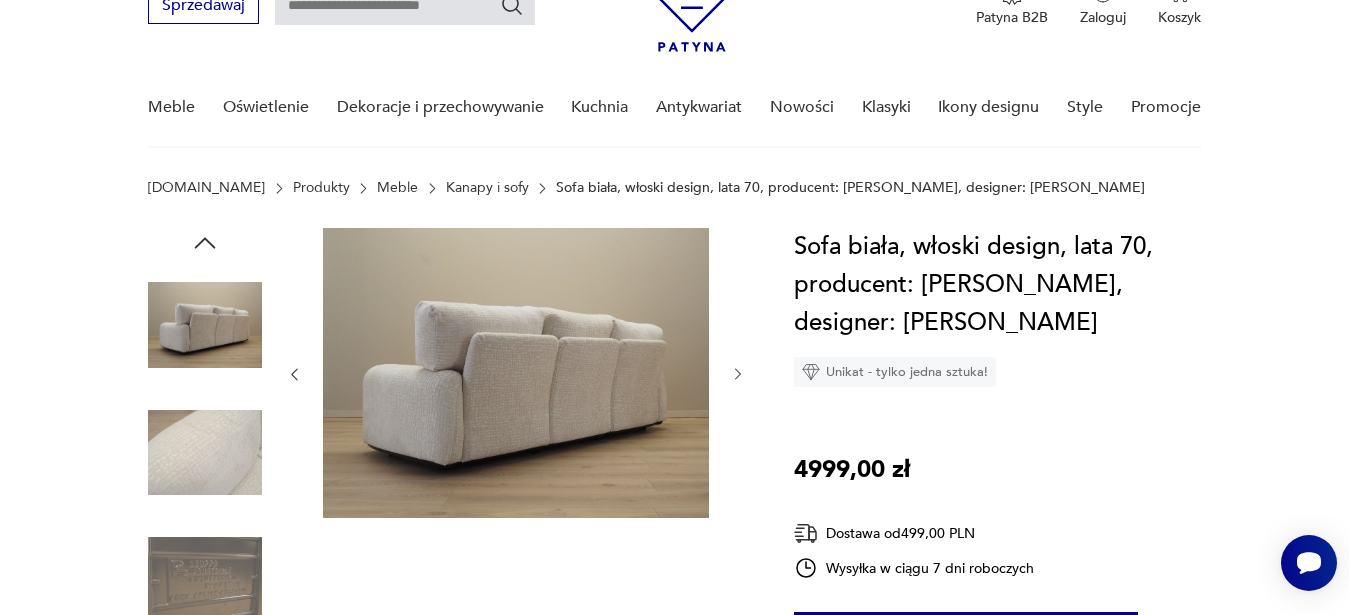 click 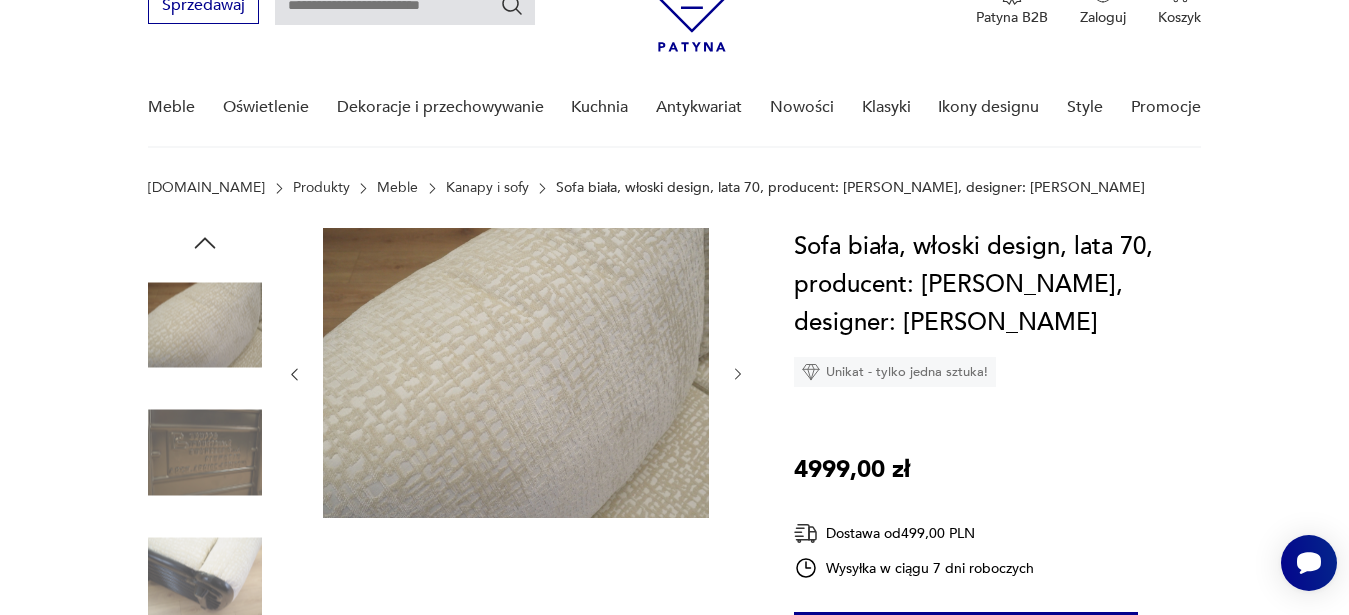 click 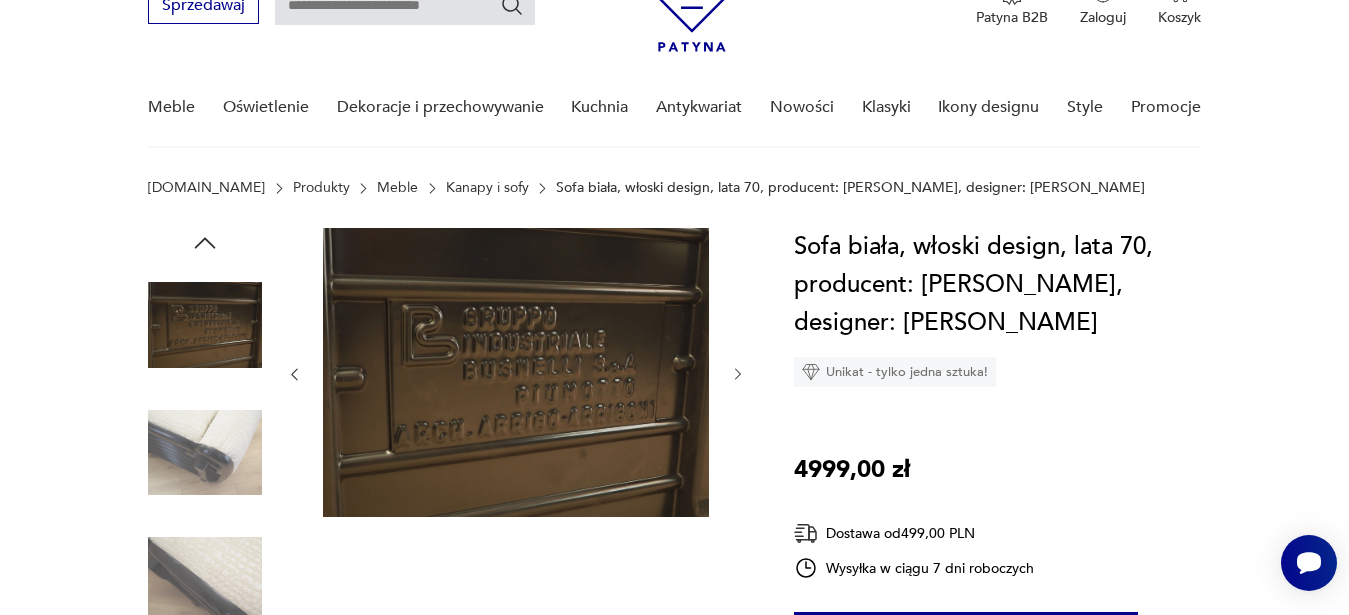 click 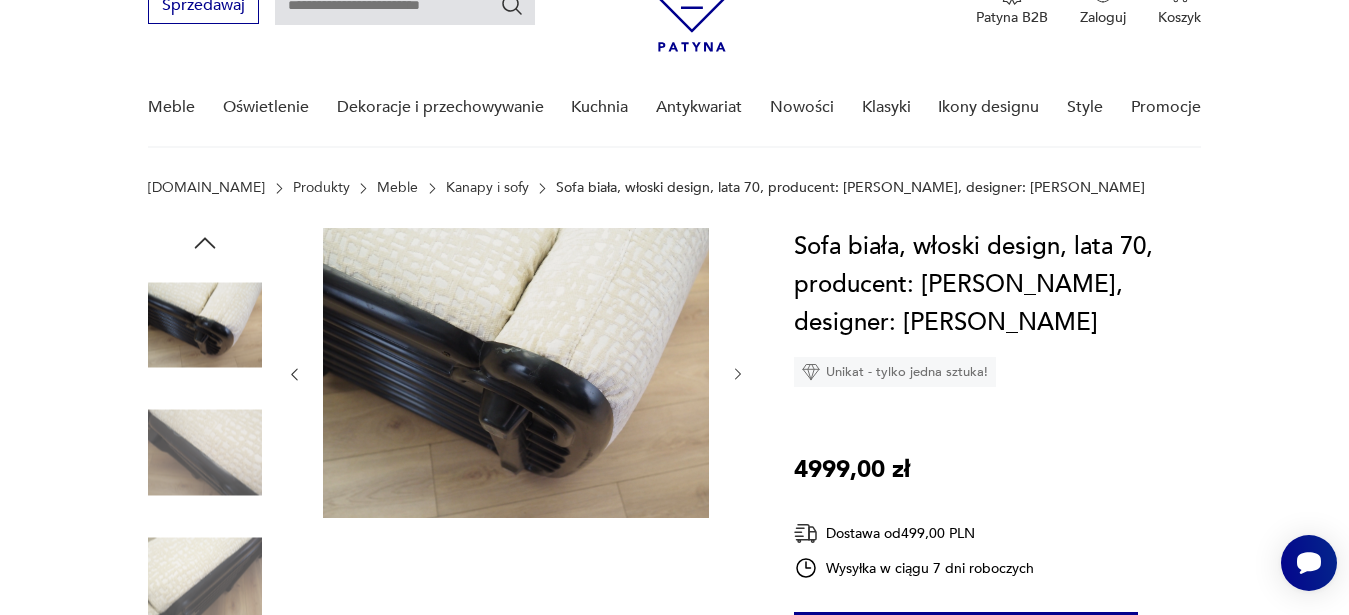 click 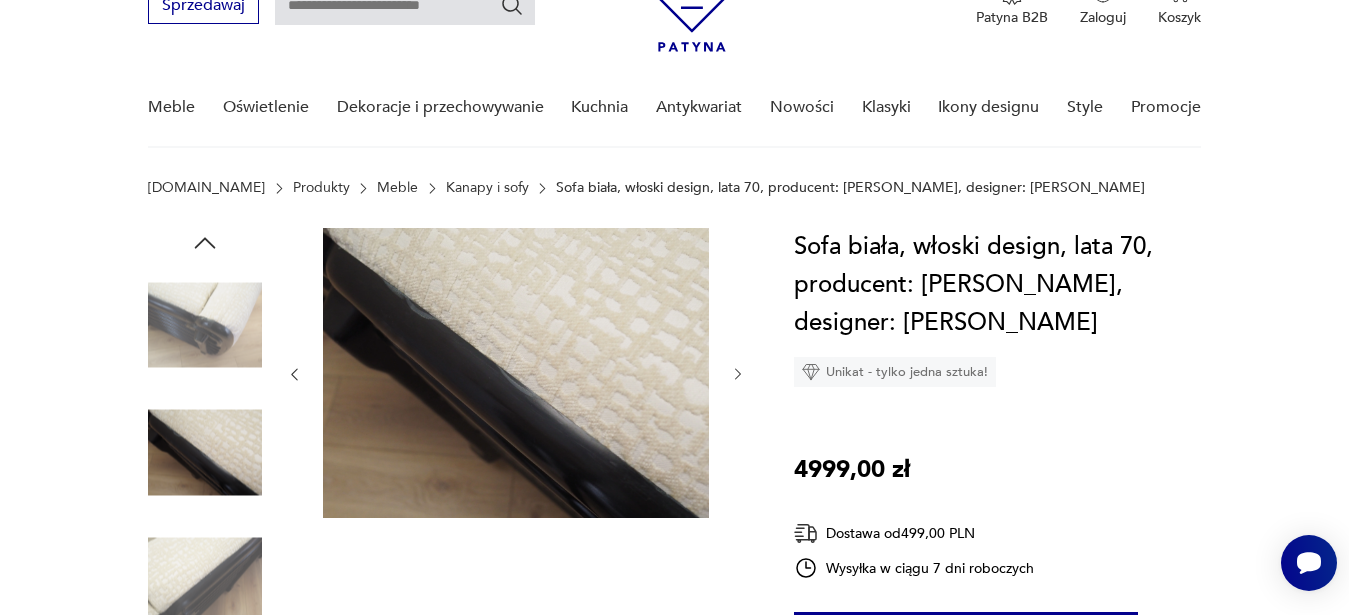 click 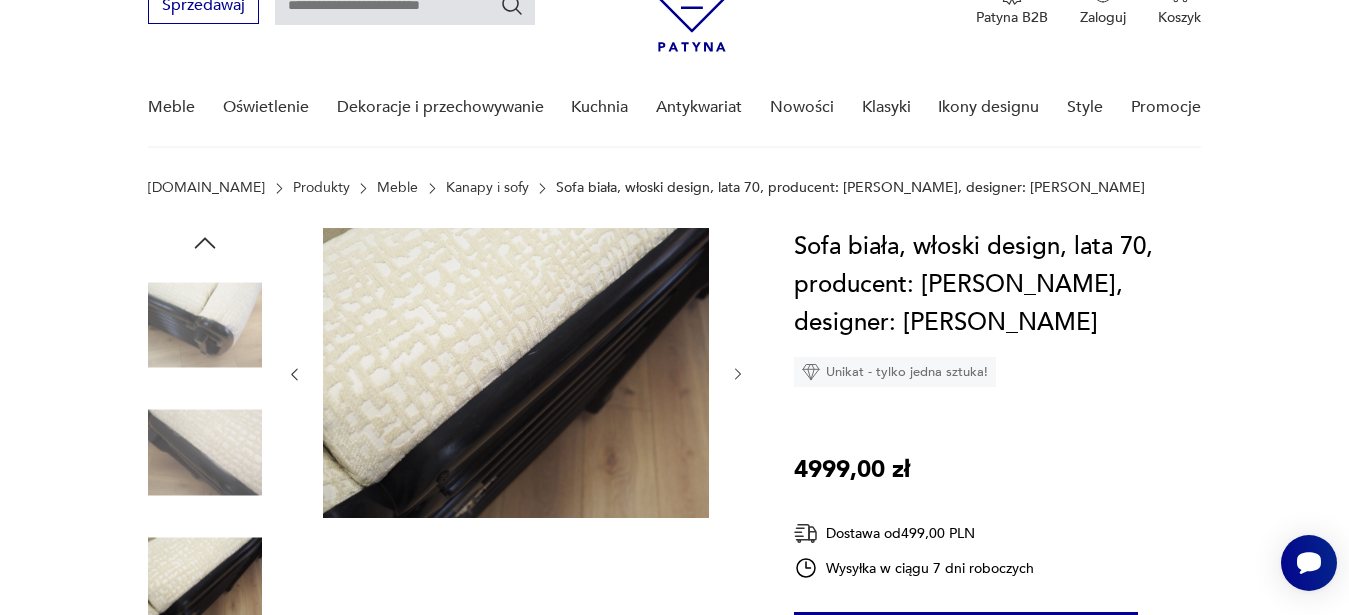 click 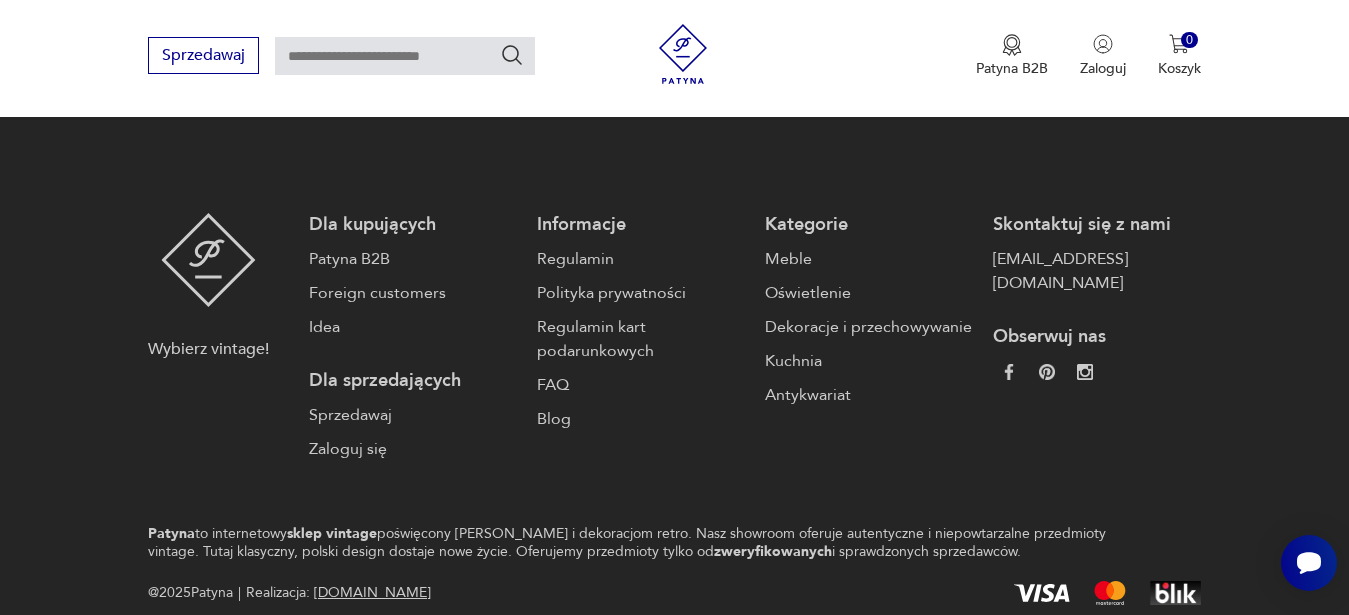 scroll, scrollTop: 3610, scrollLeft: 0, axis: vertical 